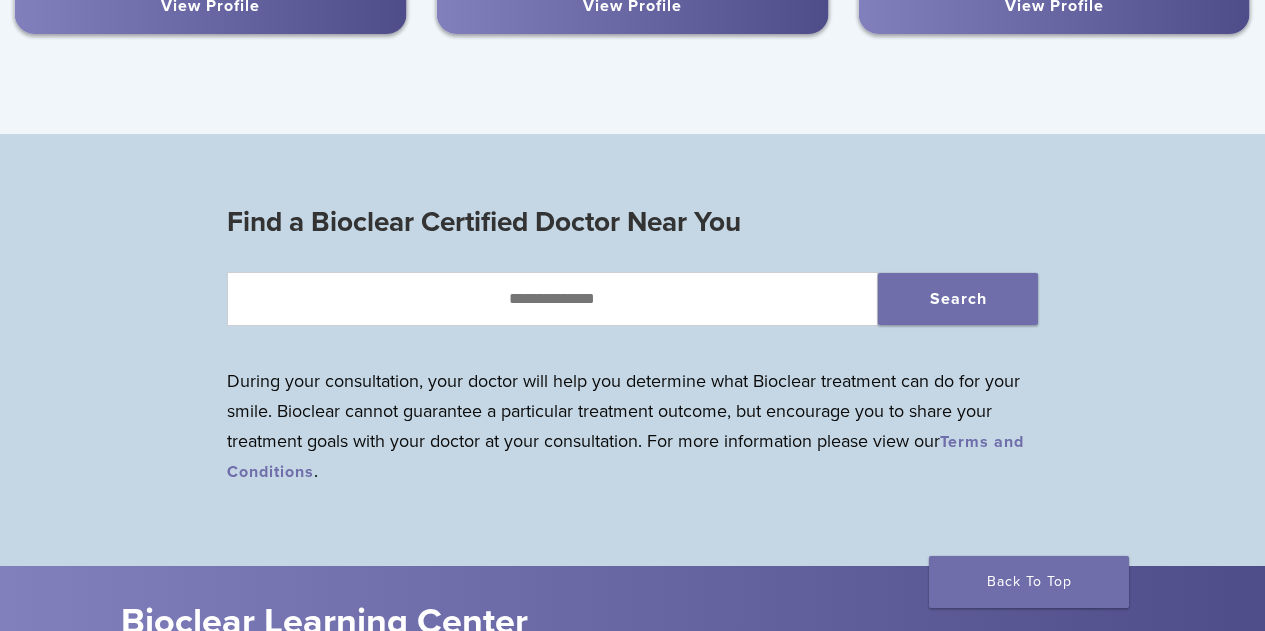 scroll, scrollTop: 1682, scrollLeft: 0, axis: vertical 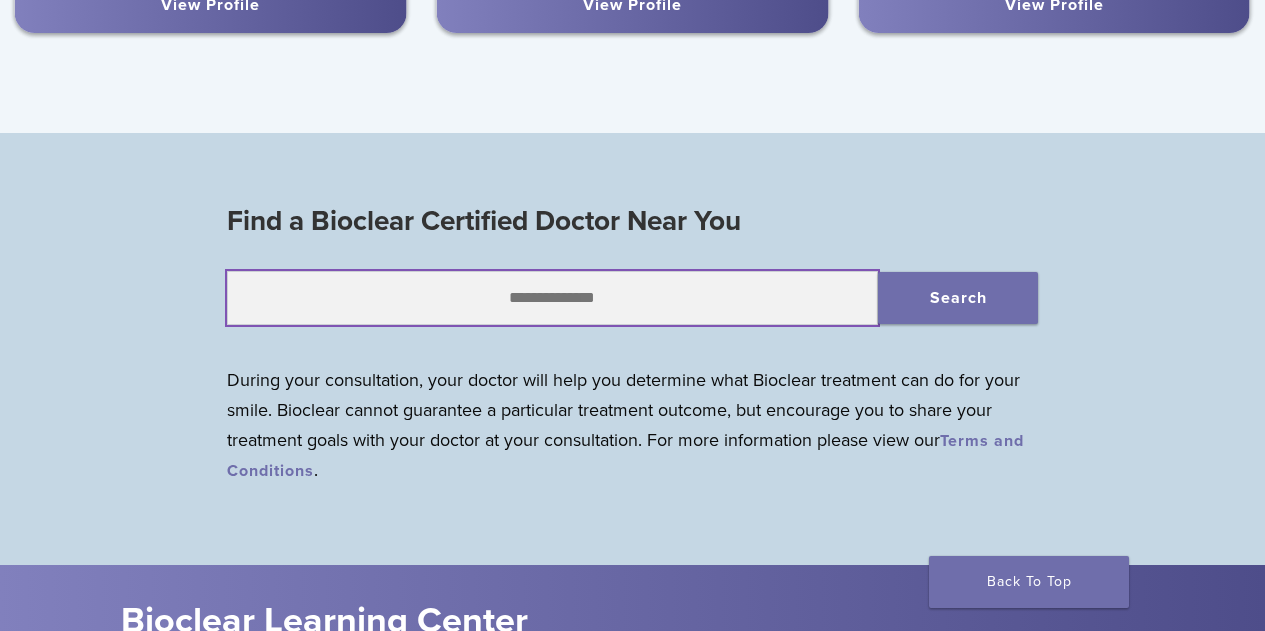 click at bounding box center (552, 298) 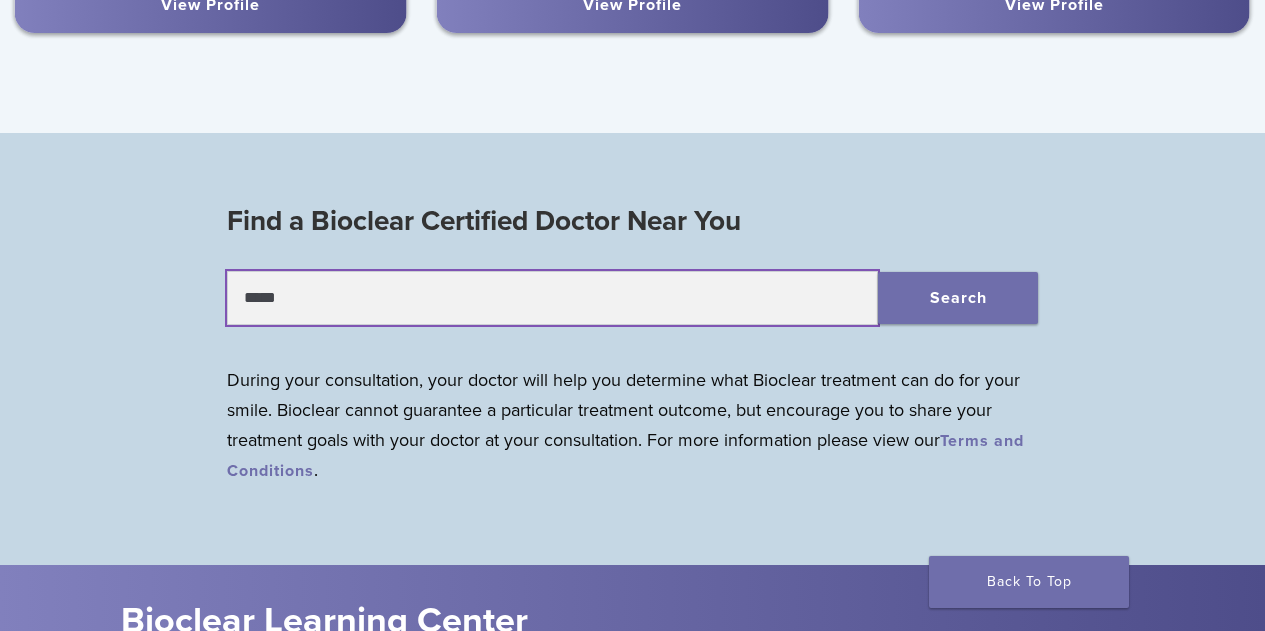 type on "*****" 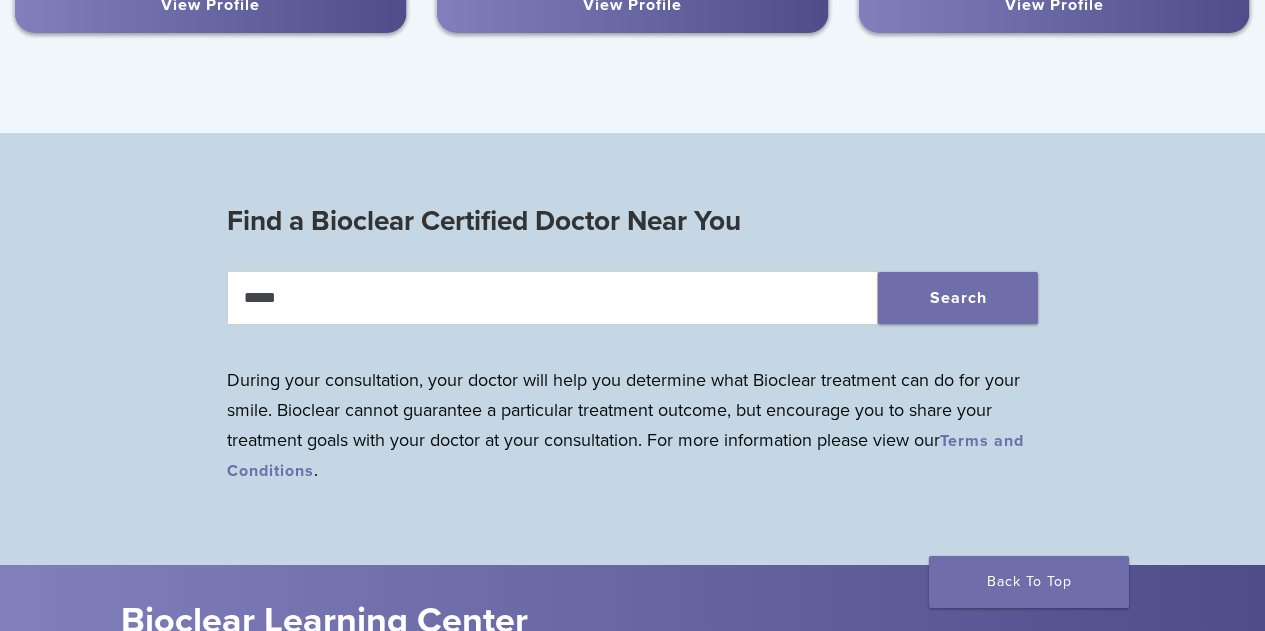 click on "Search" at bounding box center (958, 298) 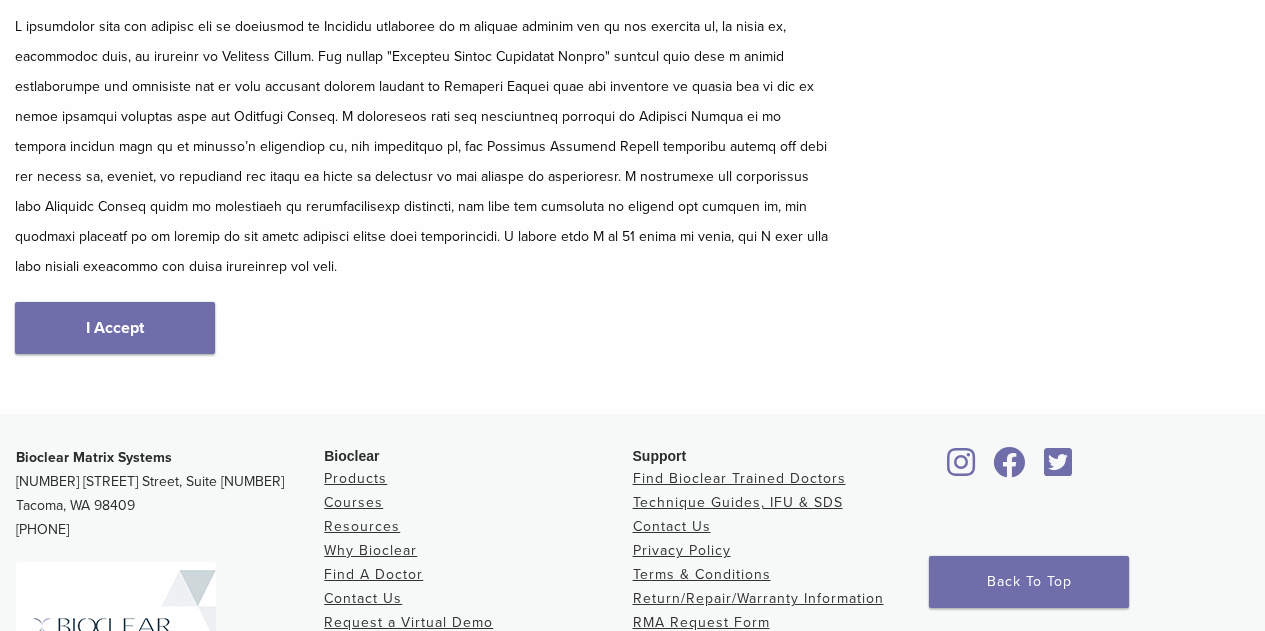 scroll, scrollTop: 325, scrollLeft: 0, axis: vertical 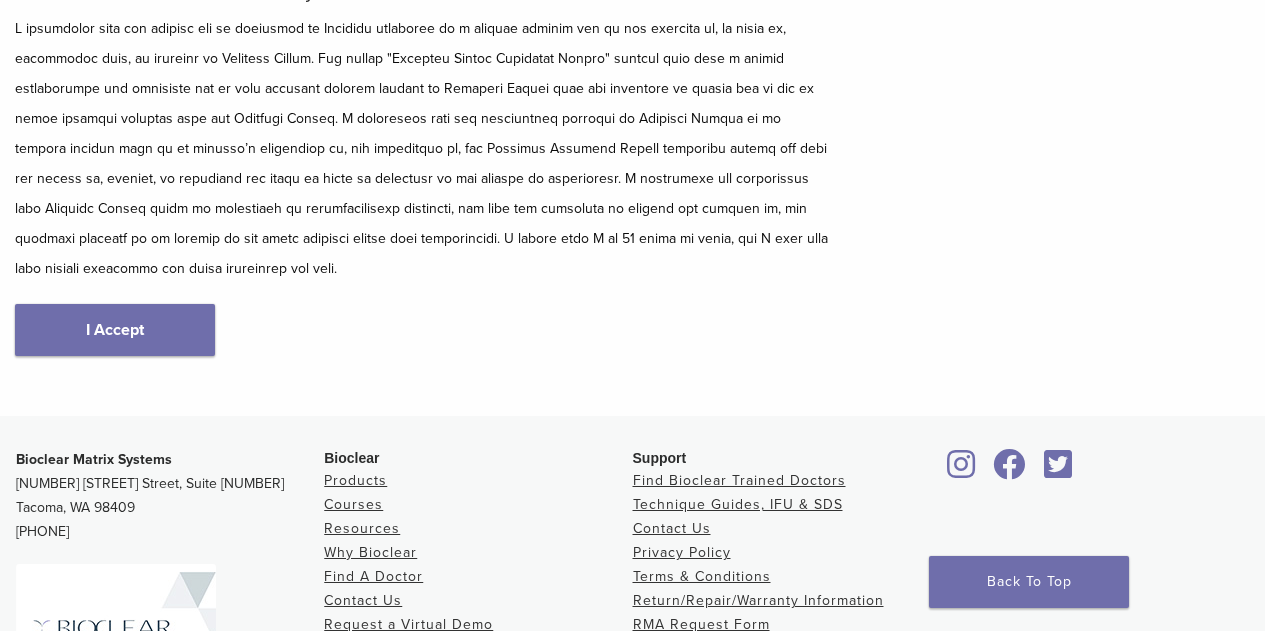 click on "I Accept" at bounding box center (115, 330) 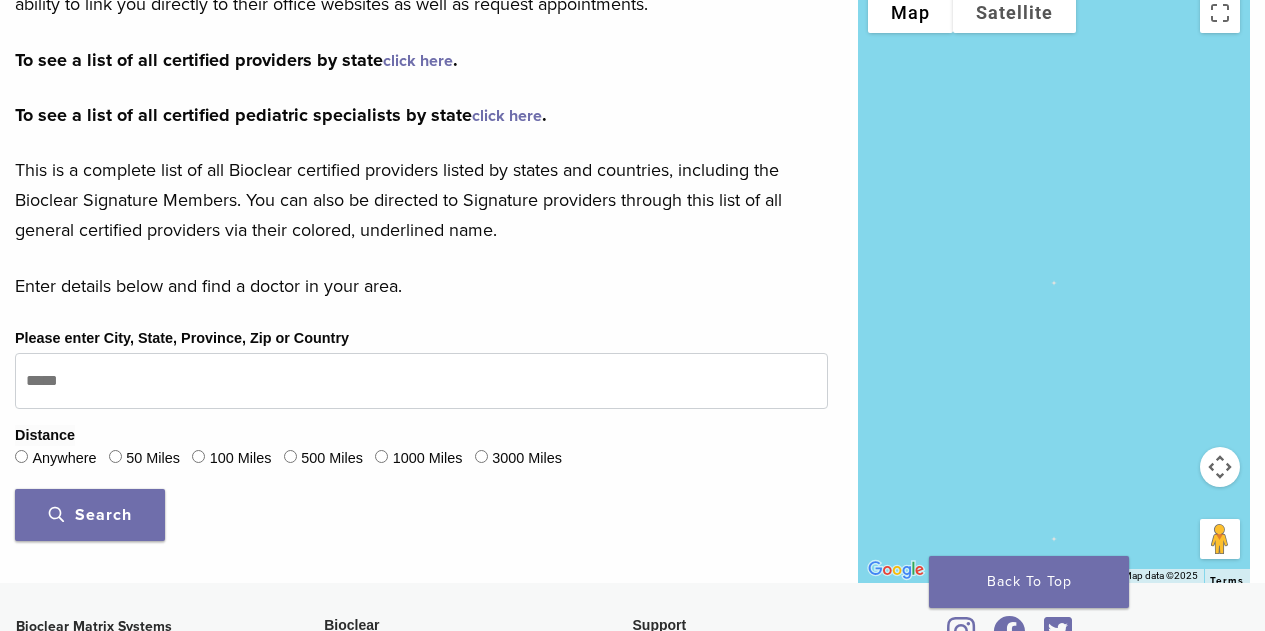 scroll, scrollTop: 432, scrollLeft: 0, axis: vertical 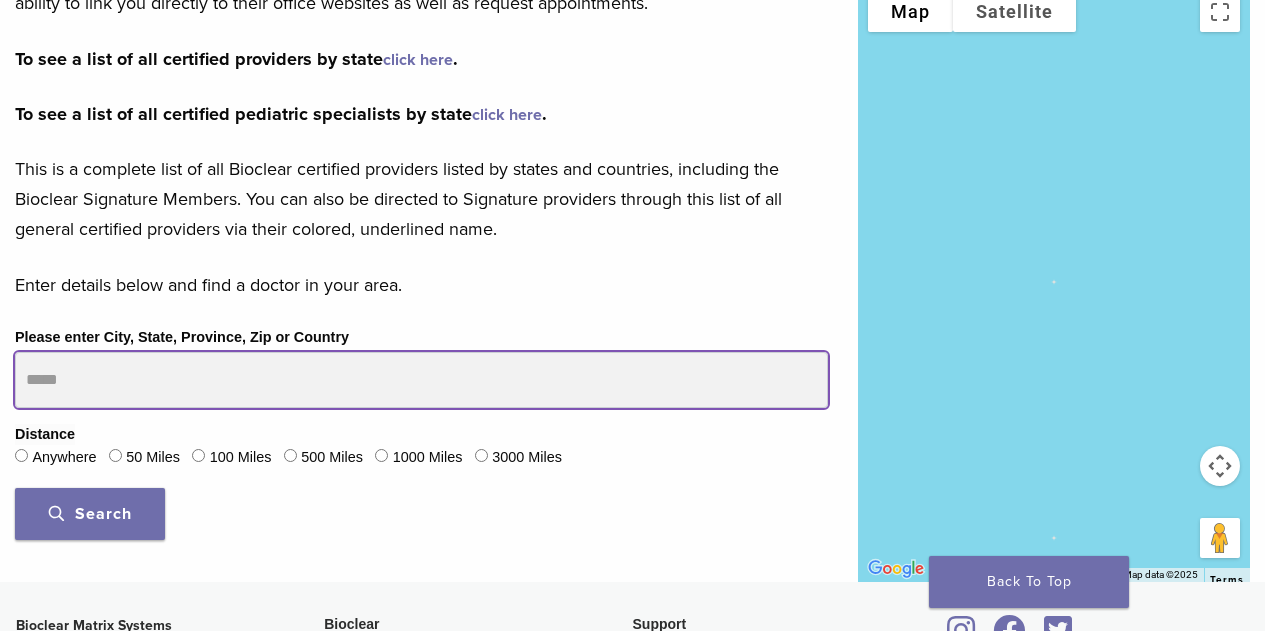 click on "Please enter City, State, Province, Zip or Country" at bounding box center [421, 380] 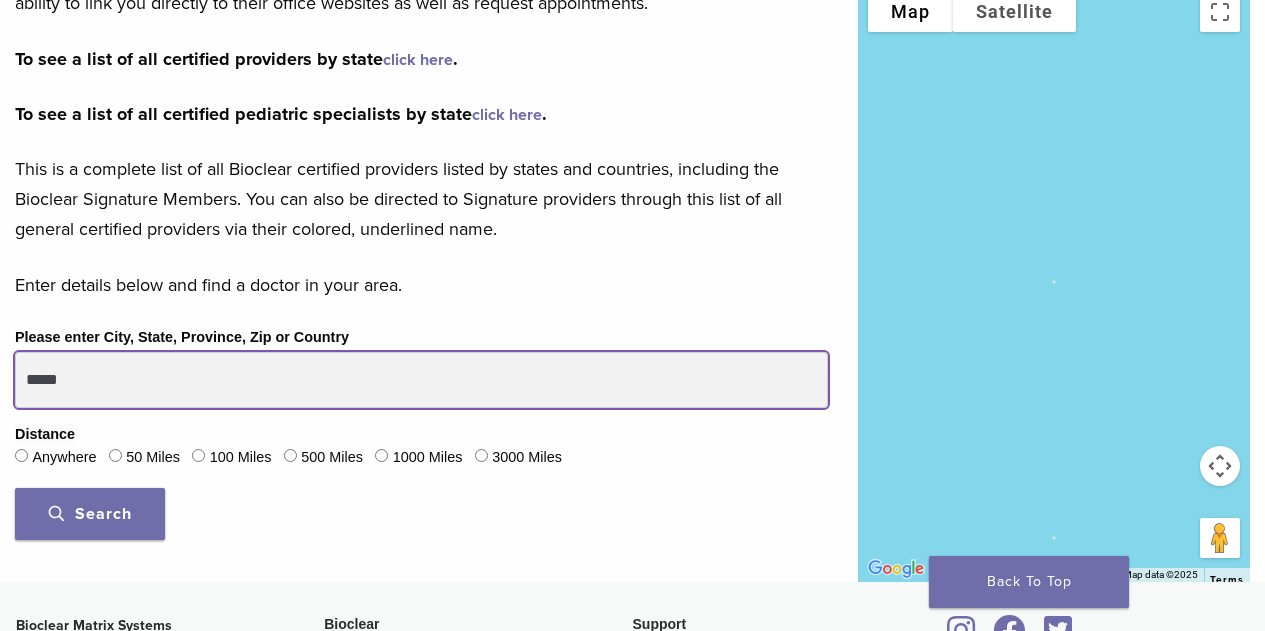 type on "*****" 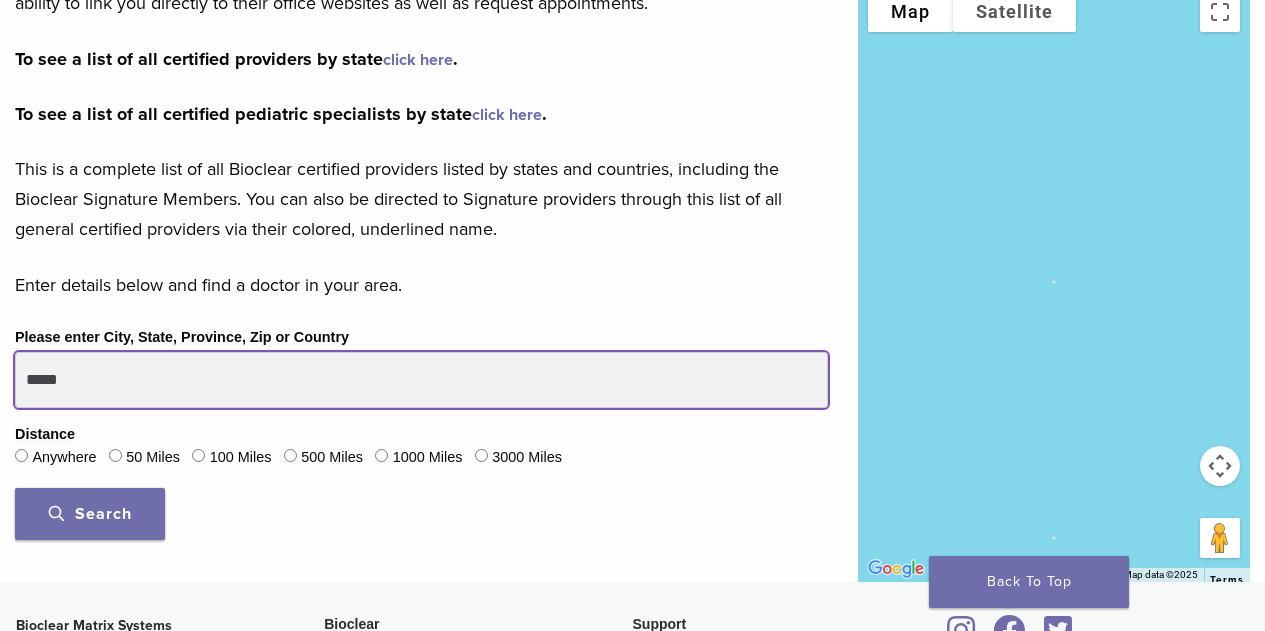 click on "Search" at bounding box center [90, 514] 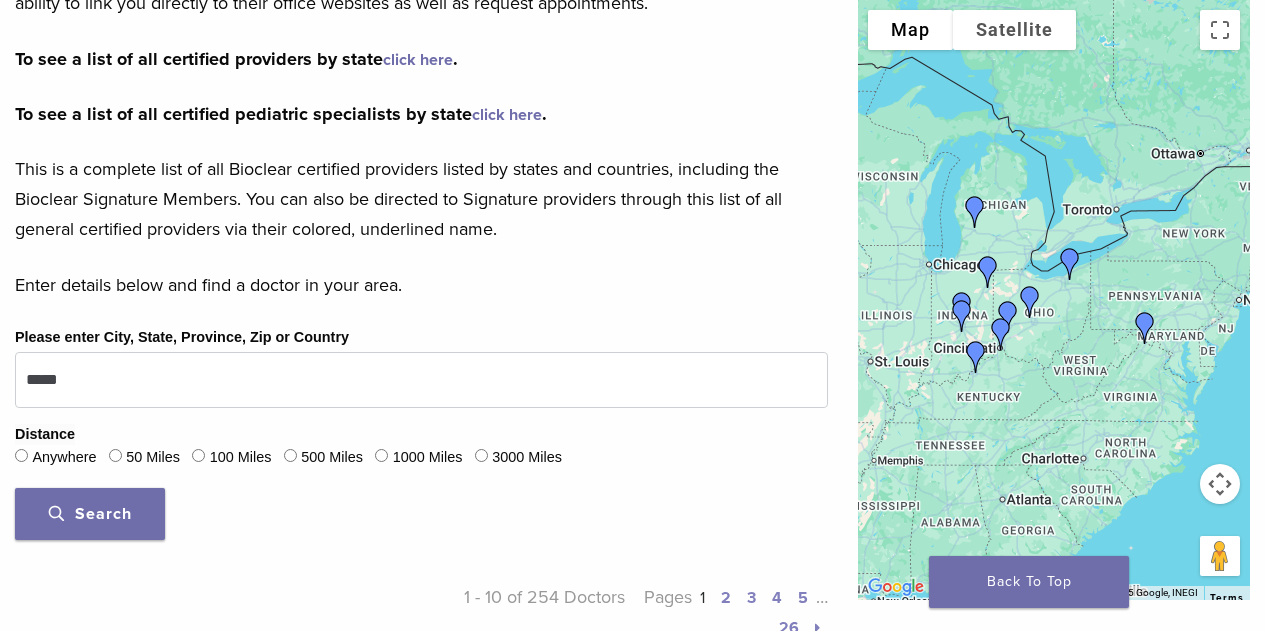 click on "Search" at bounding box center (90, 514) 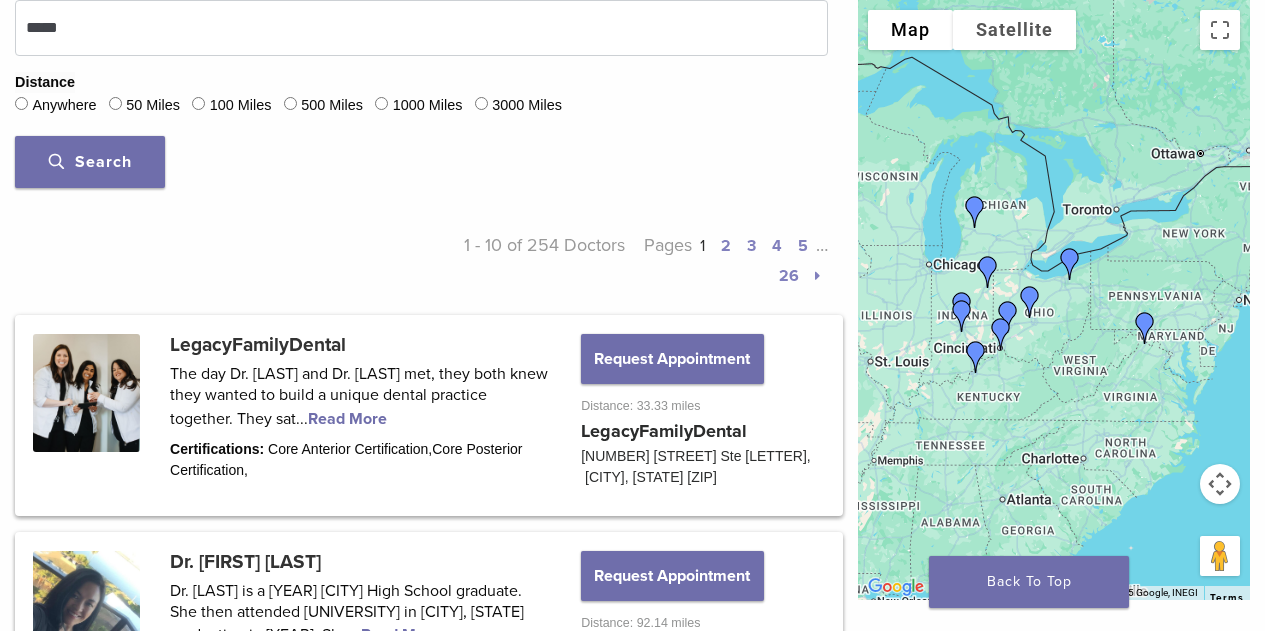 scroll, scrollTop: 785, scrollLeft: 0, axis: vertical 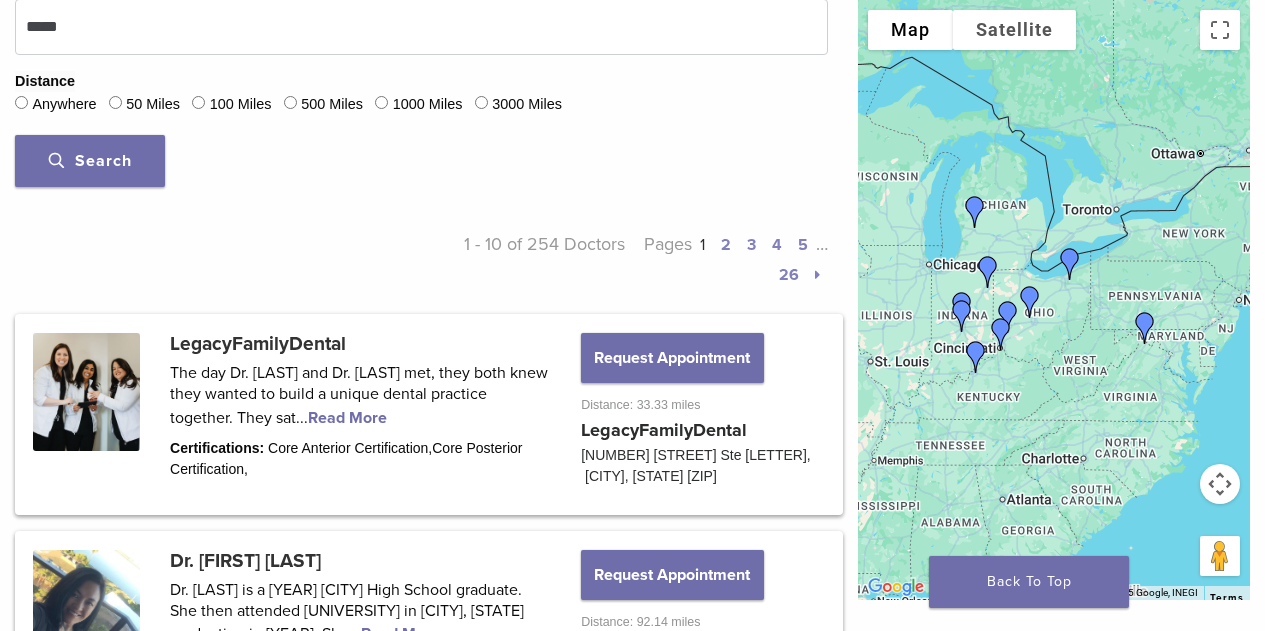 click at bounding box center [429, 414] 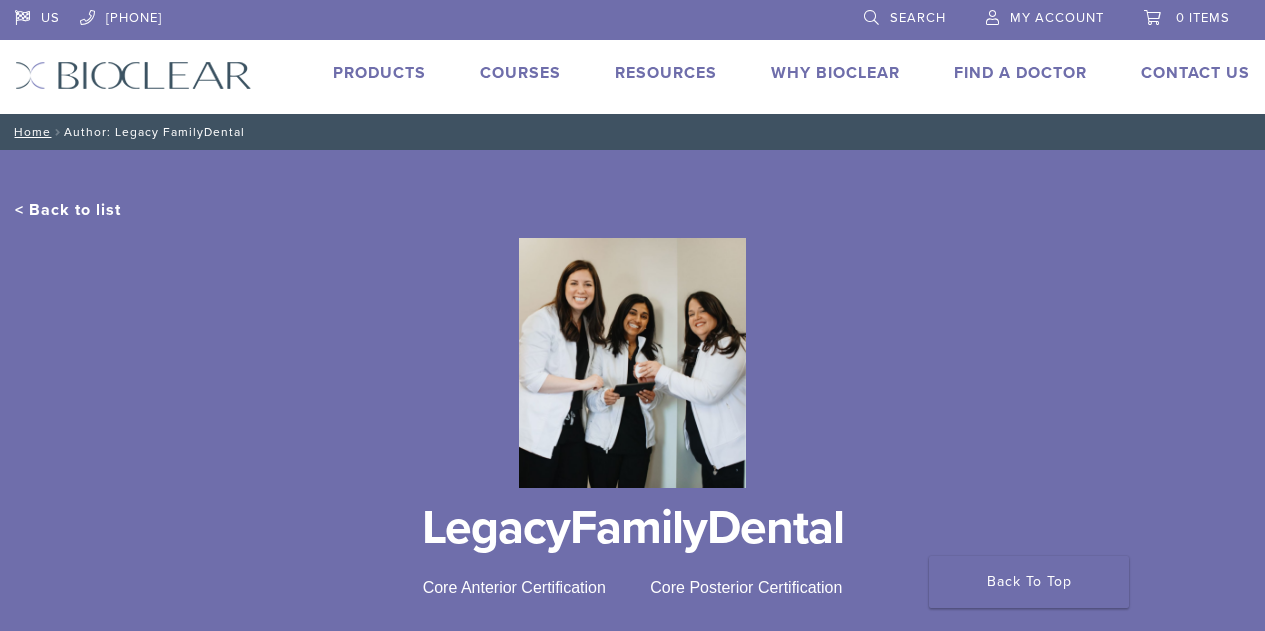 scroll, scrollTop: 0, scrollLeft: 0, axis: both 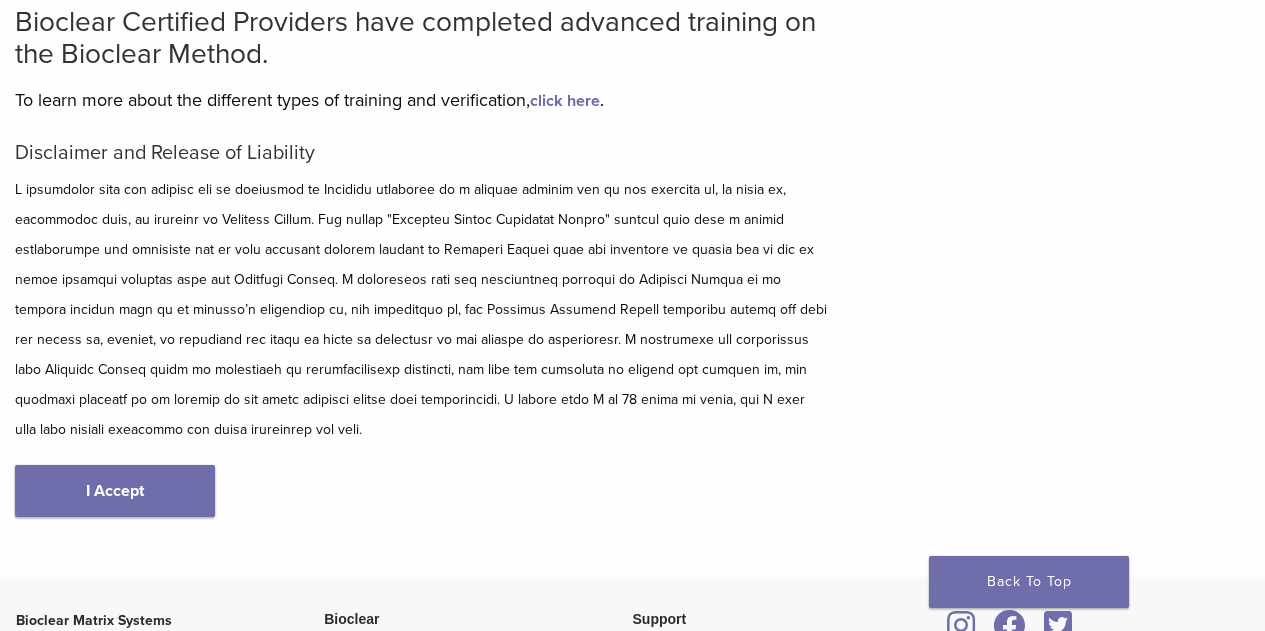 click on "I Accept" at bounding box center (115, 491) 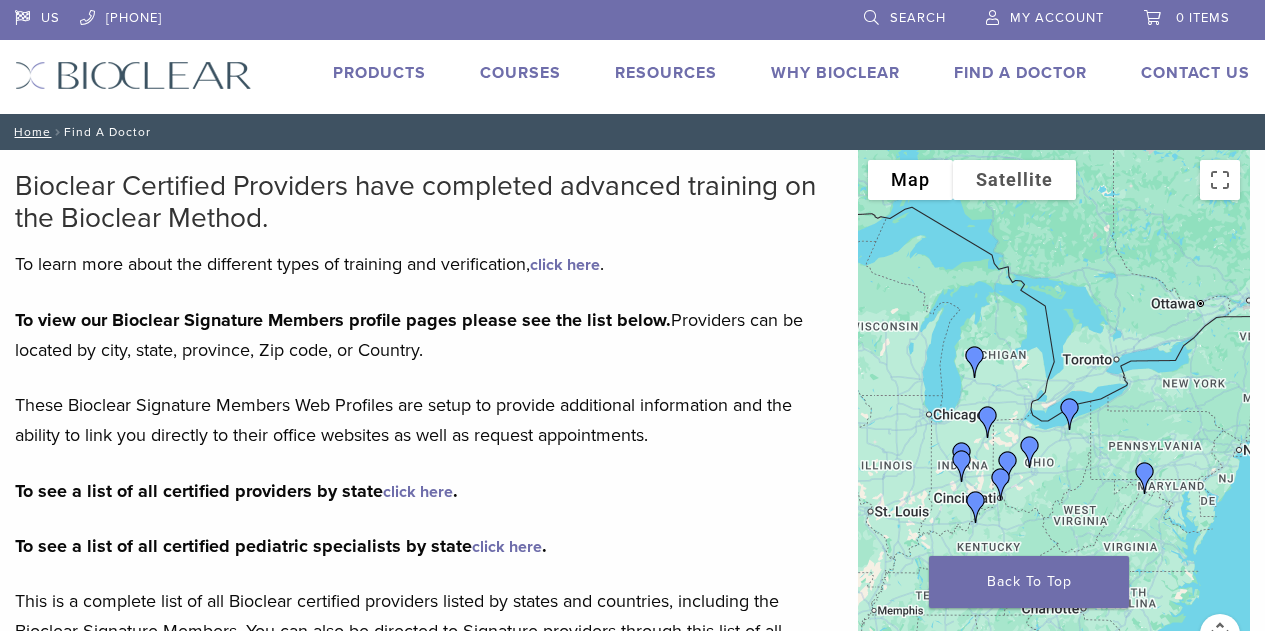 scroll, scrollTop: 2, scrollLeft: 0, axis: vertical 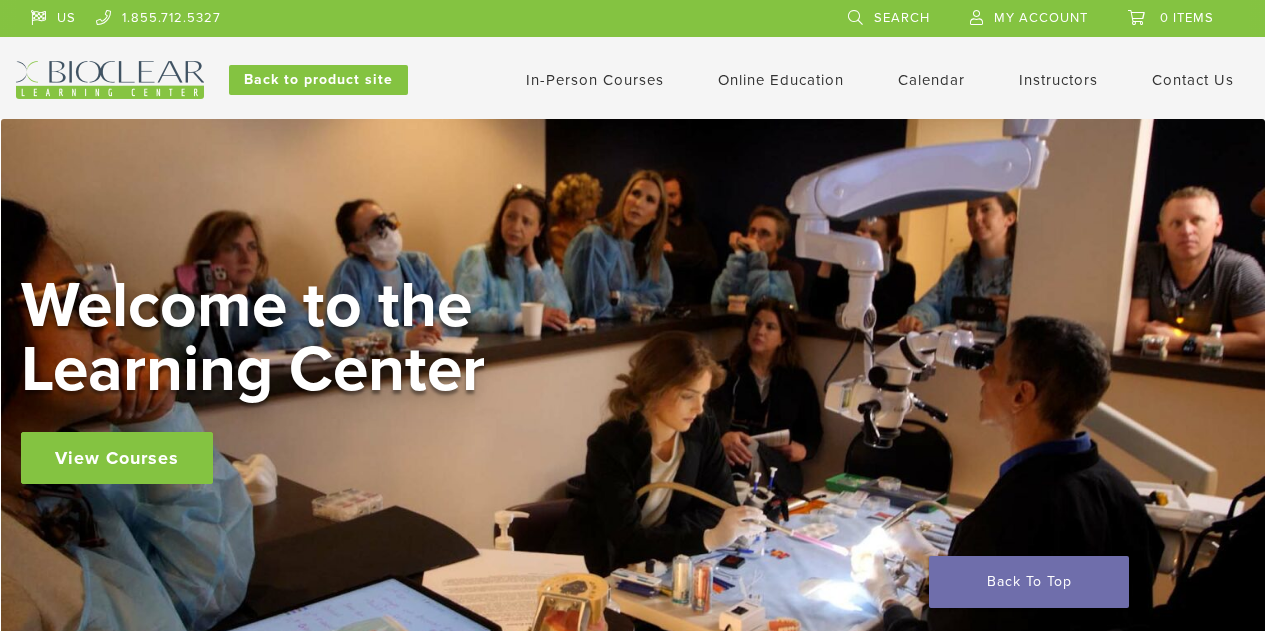 click on "In-Person Courses" at bounding box center (595, 80) 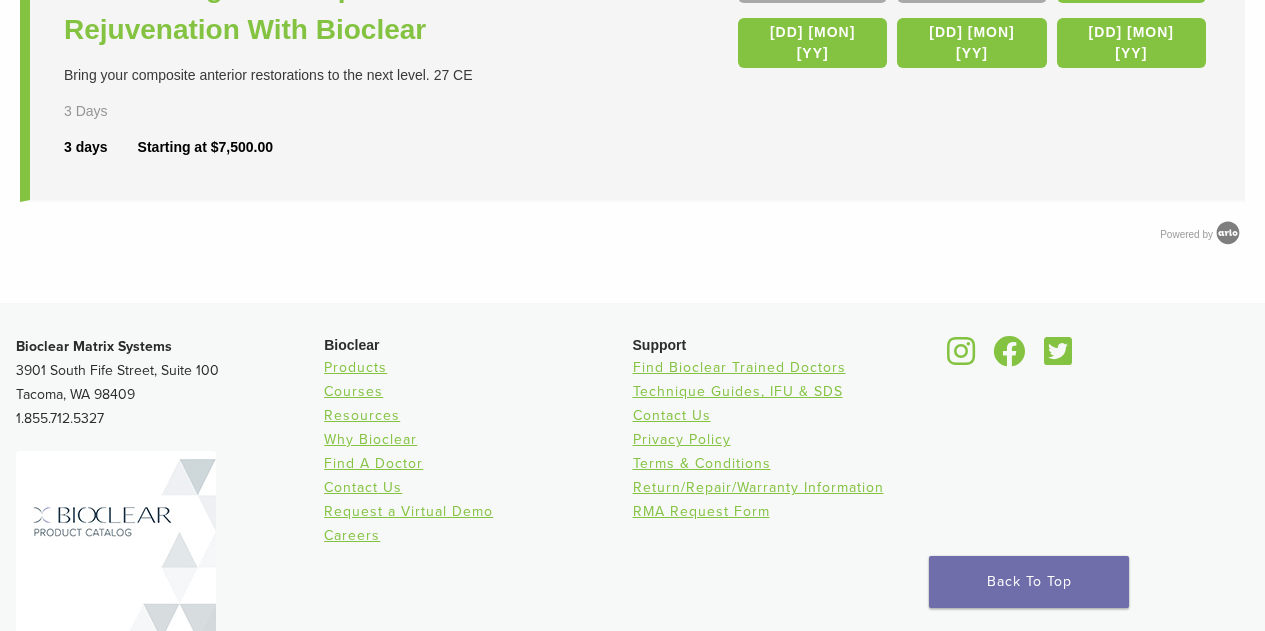 scroll, scrollTop: 1201, scrollLeft: 0, axis: vertical 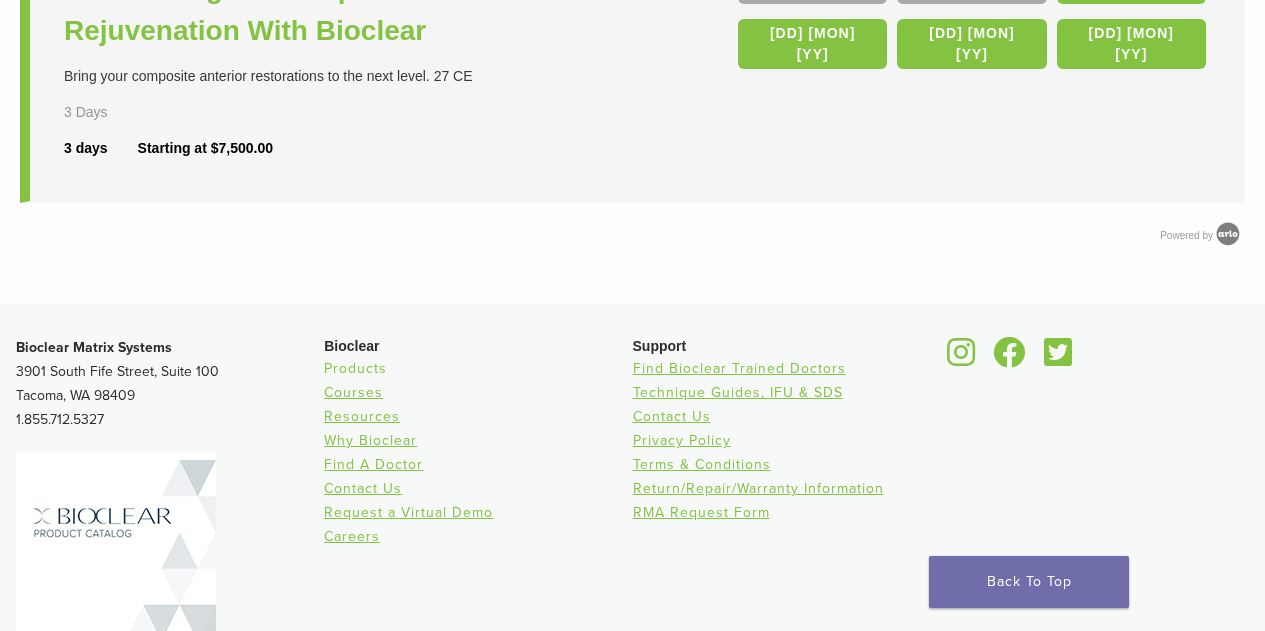 click on "Products" at bounding box center (355, 368) 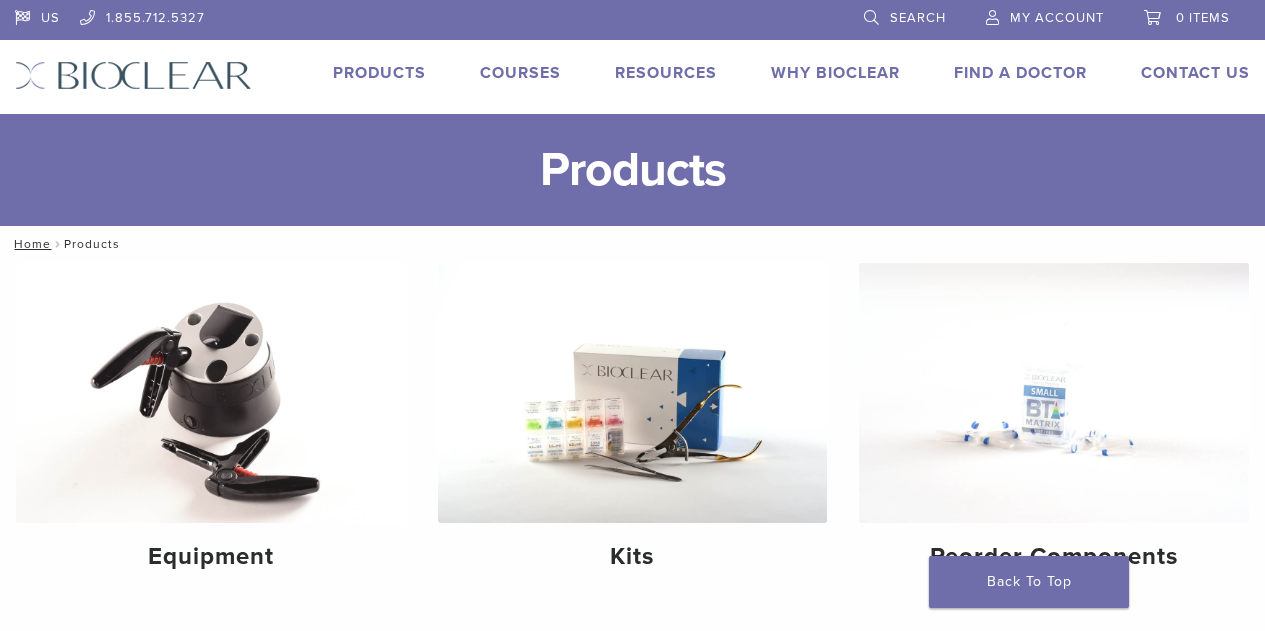 scroll, scrollTop: 0, scrollLeft: 0, axis: both 